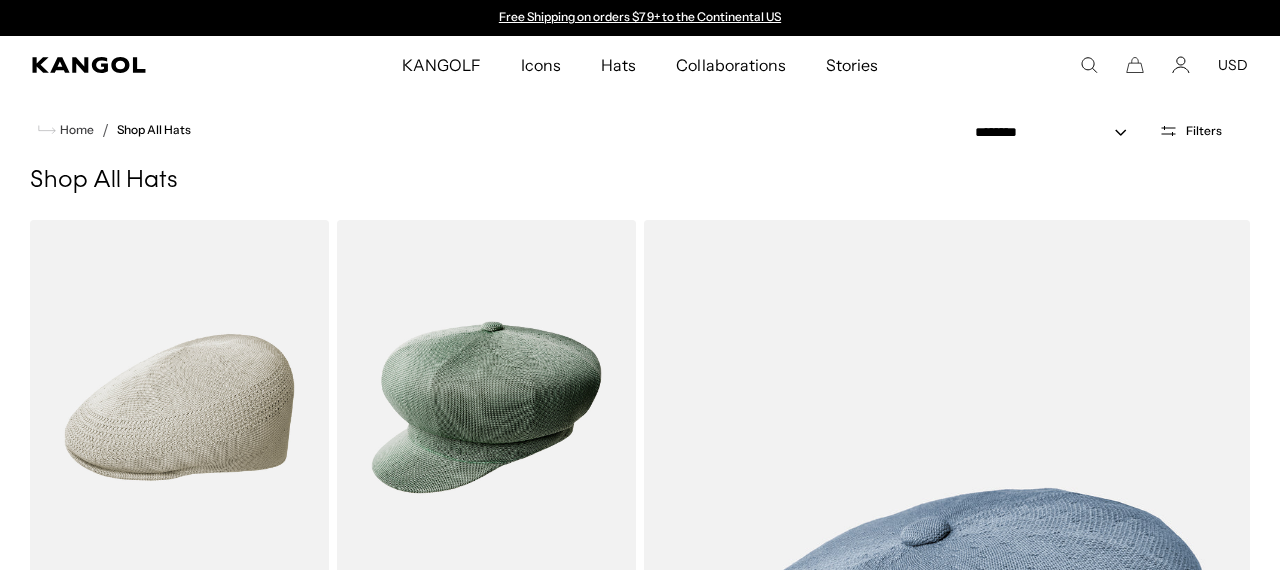 scroll, scrollTop: 6212, scrollLeft: 0, axis: vertical 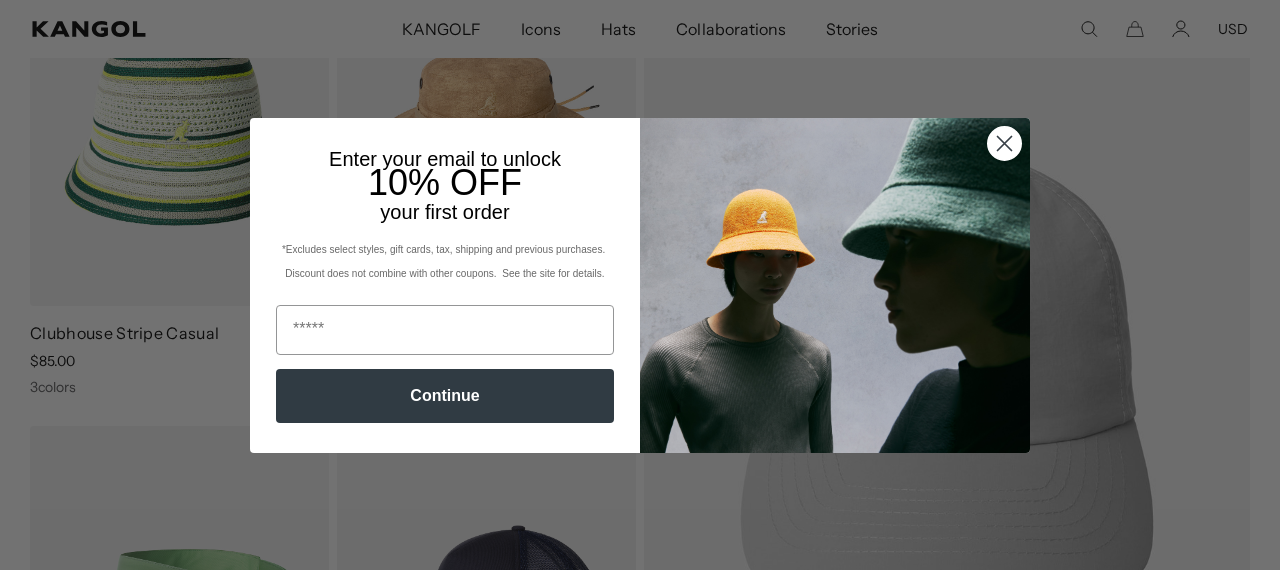 click 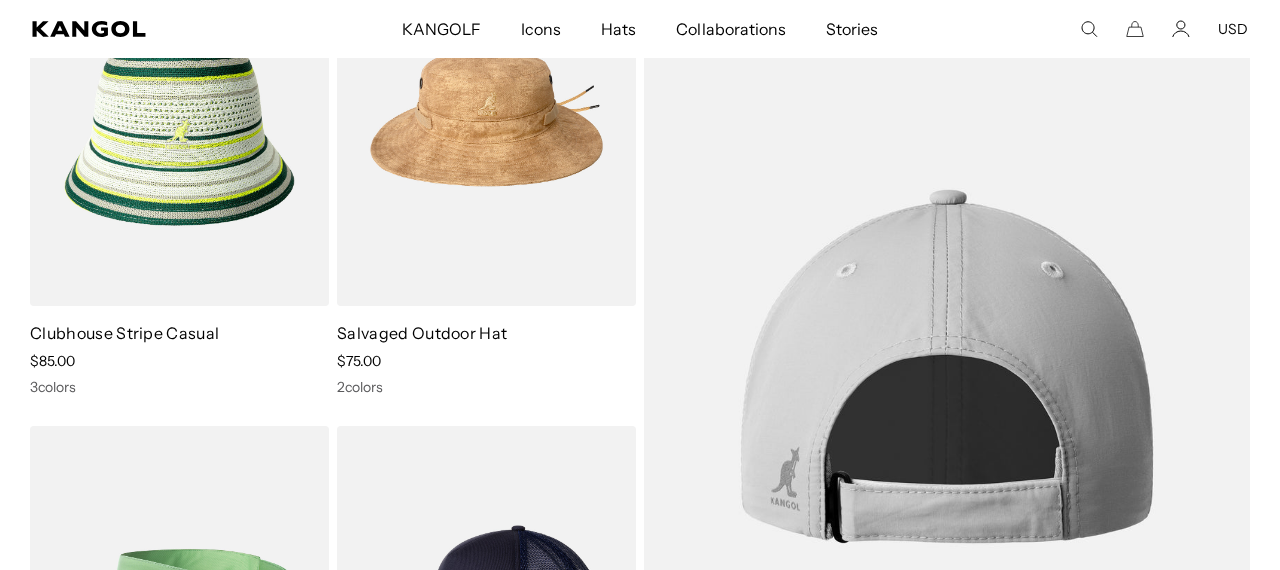 scroll, scrollTop: 0, scrollLeft: 412, axis: horizontal 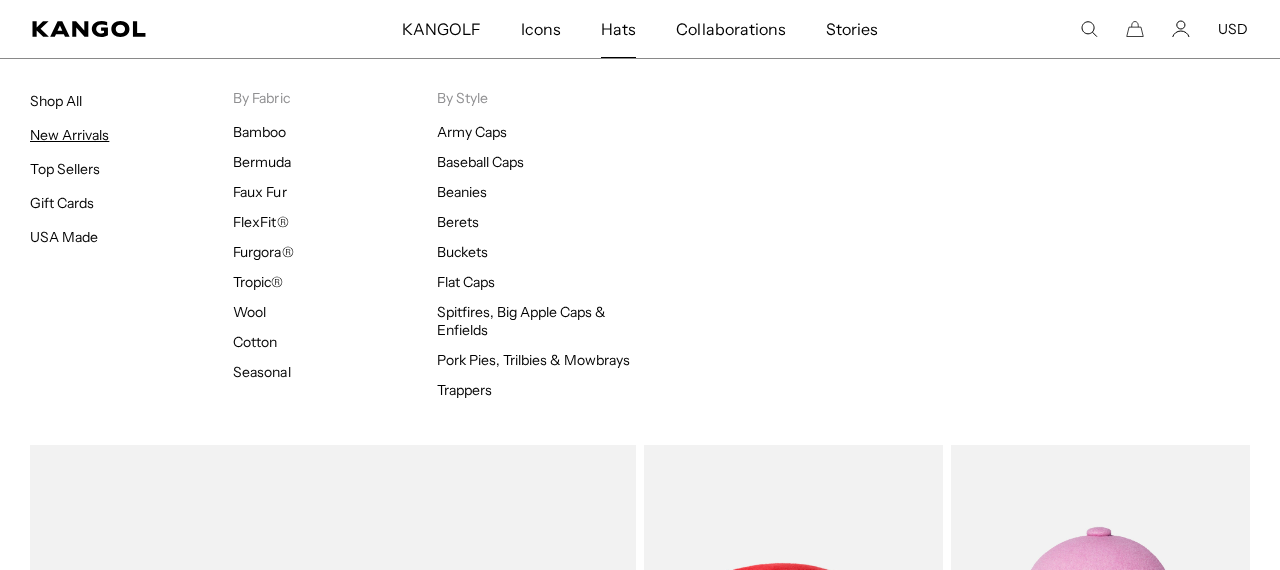 click on "New Arrivals" at bounding box center [69, 135] 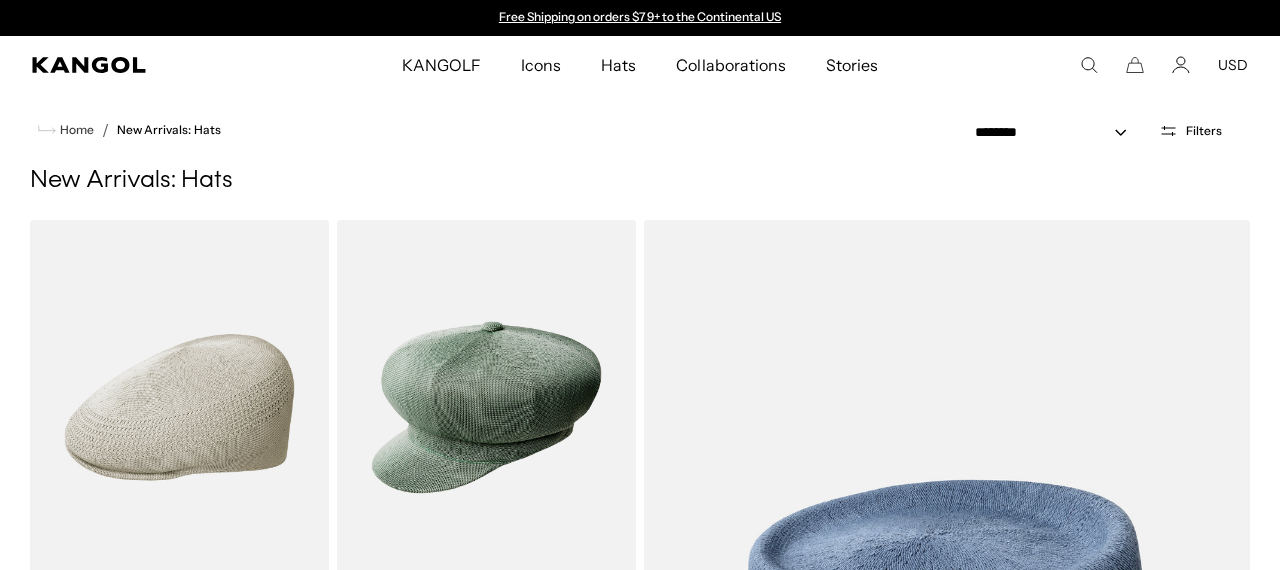 scroll, scrollTop: 17927, scrollLeft: 0, axis: vertical 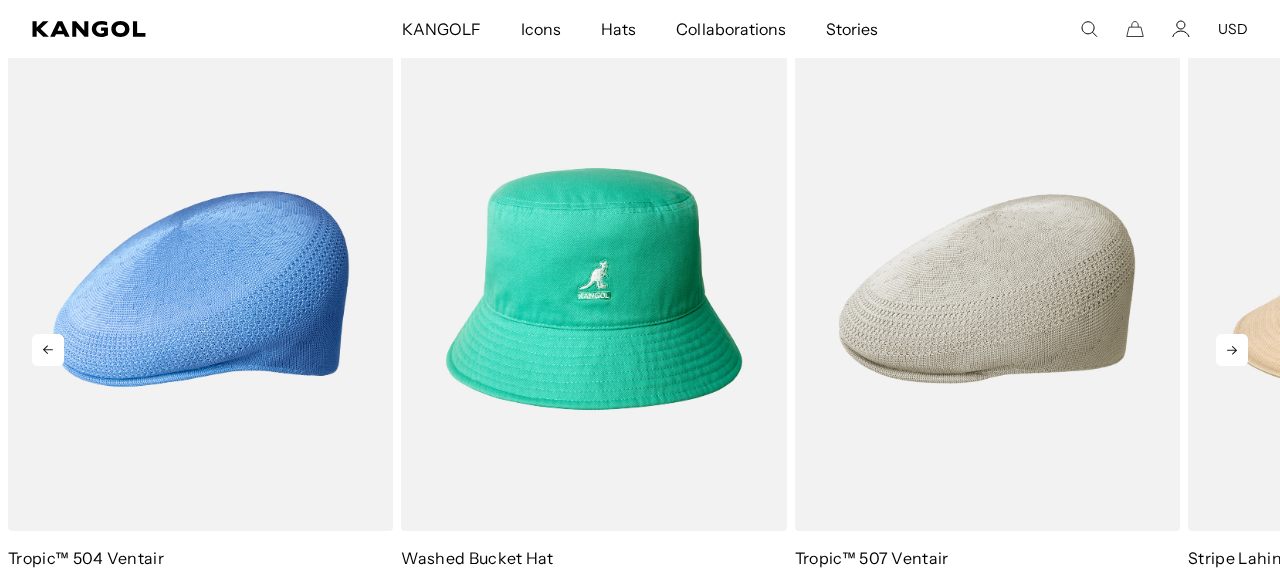 click 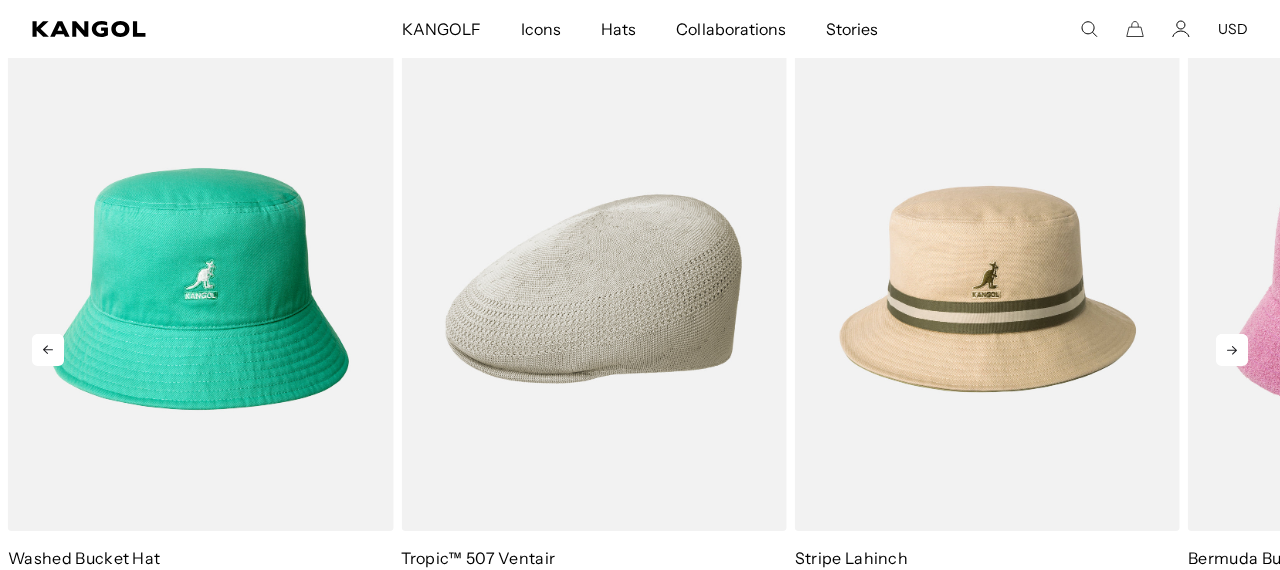 click 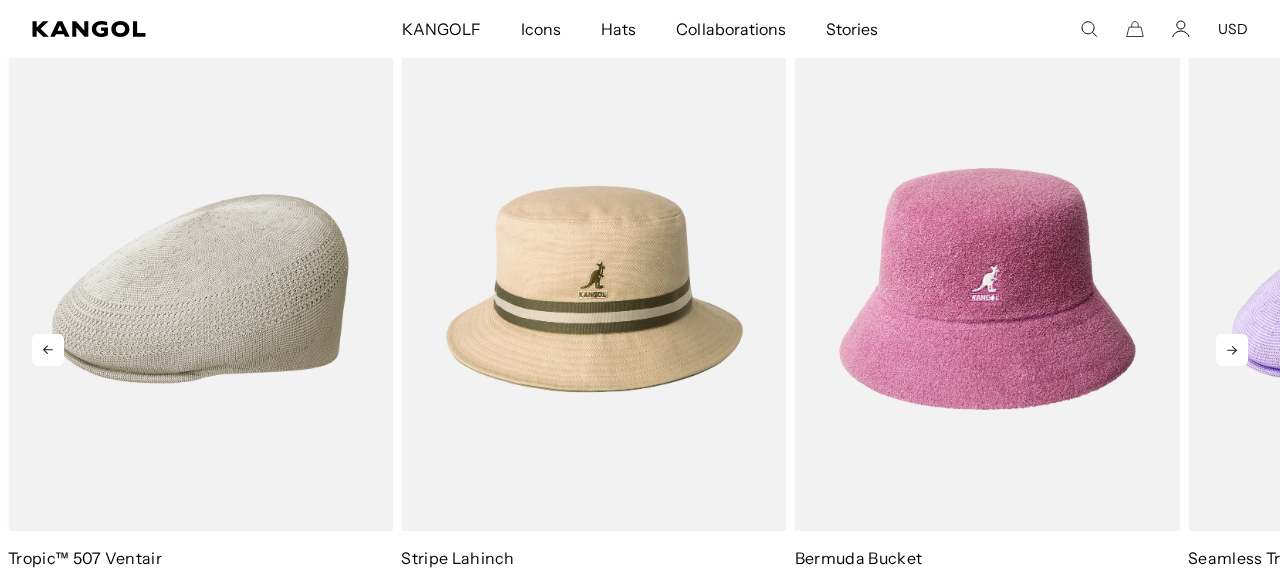 click 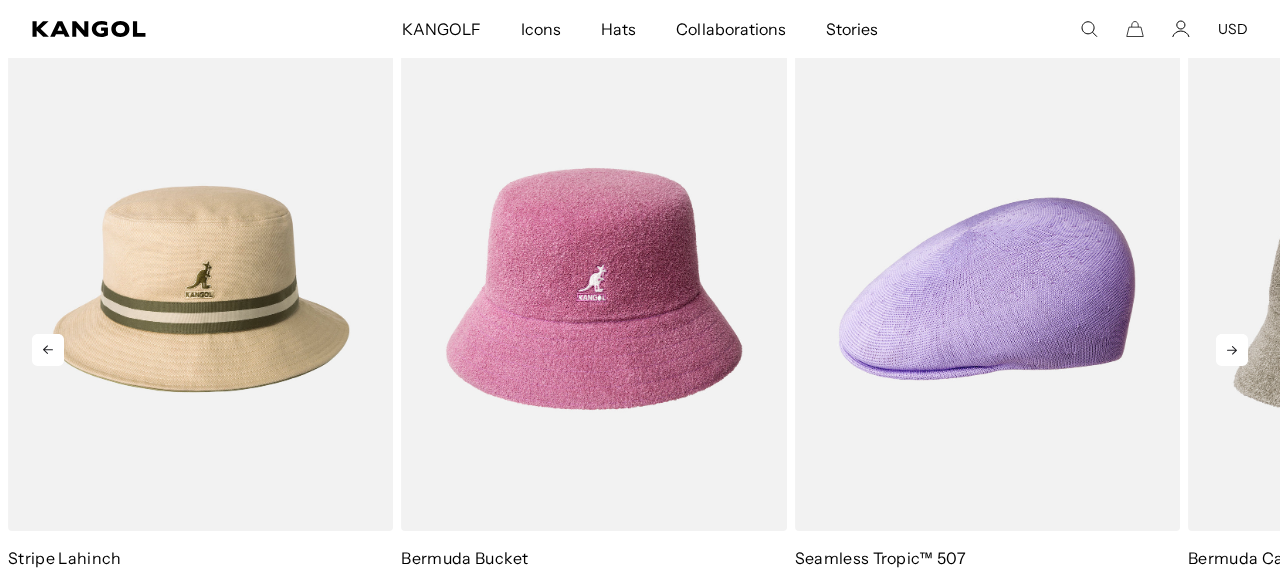 scroll, scrollTop: 0, scrollLeft: 0, axis: both 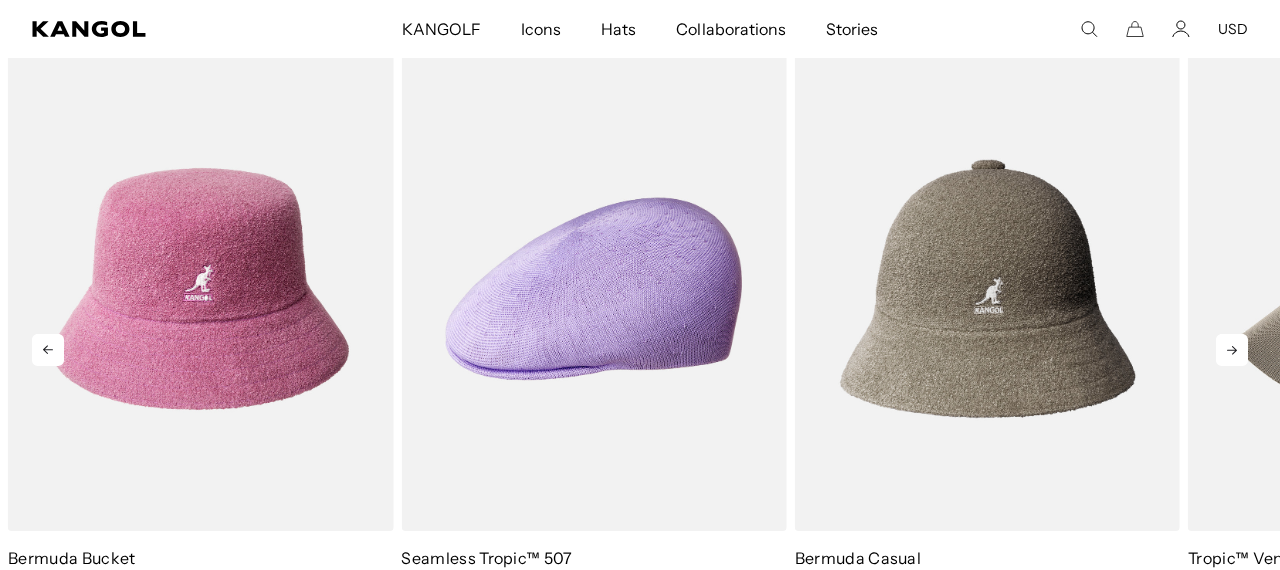 click 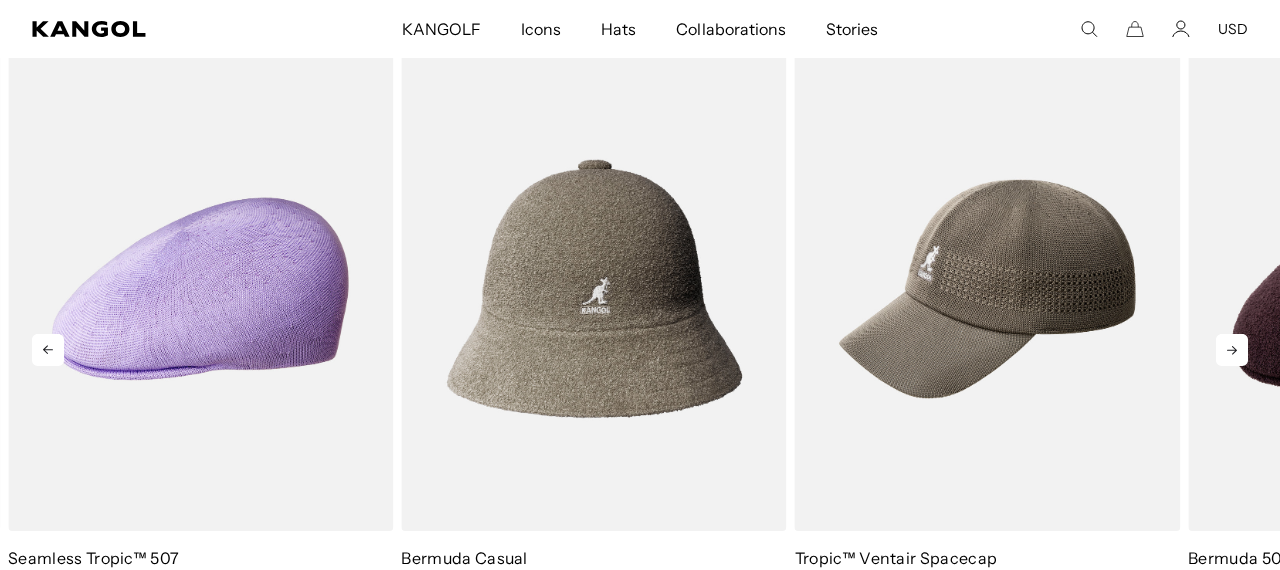 click 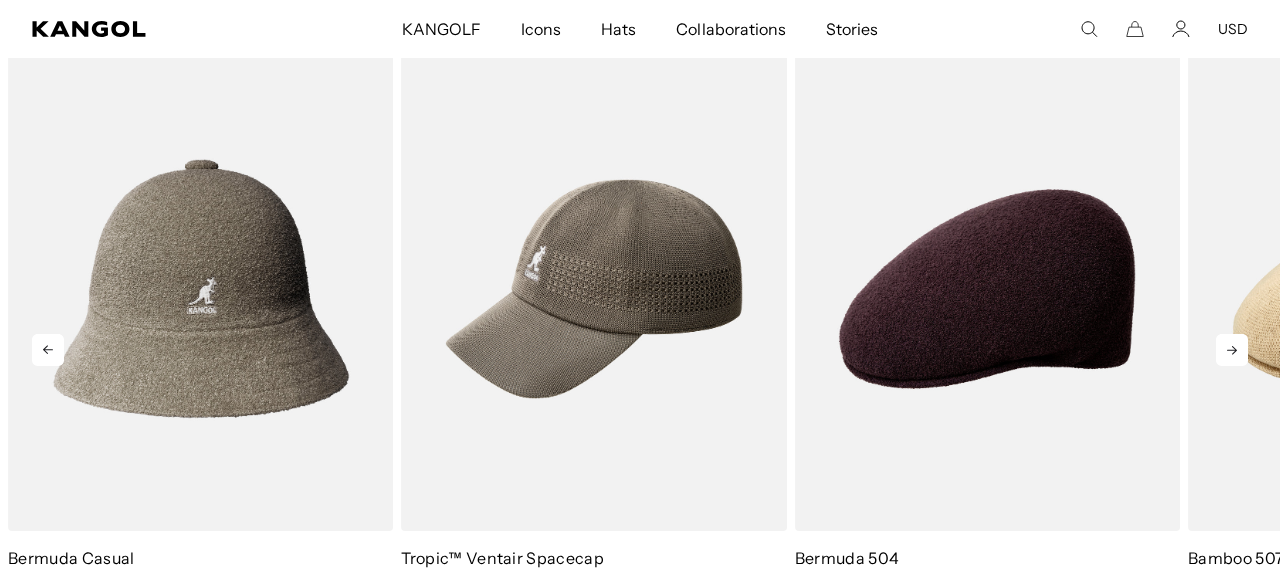 click 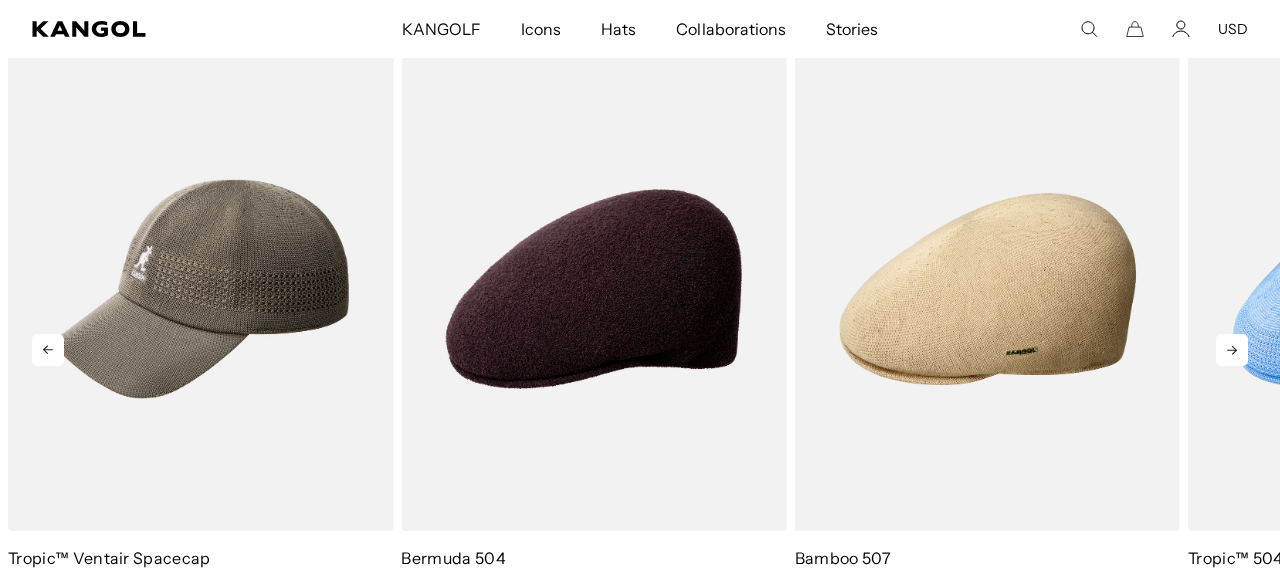 click 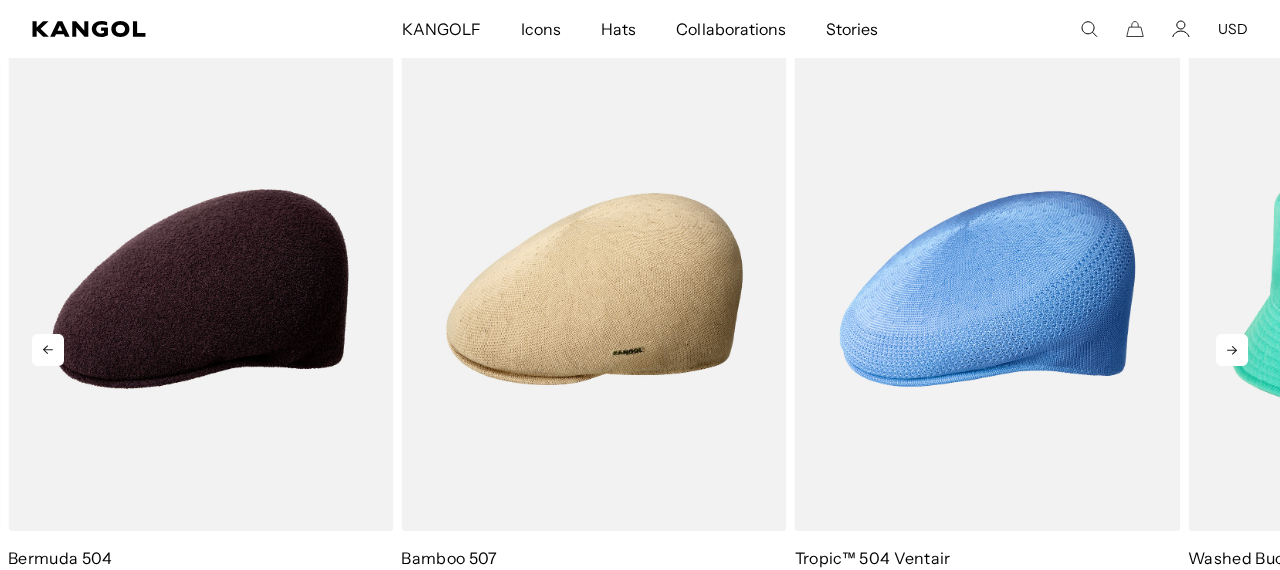 click 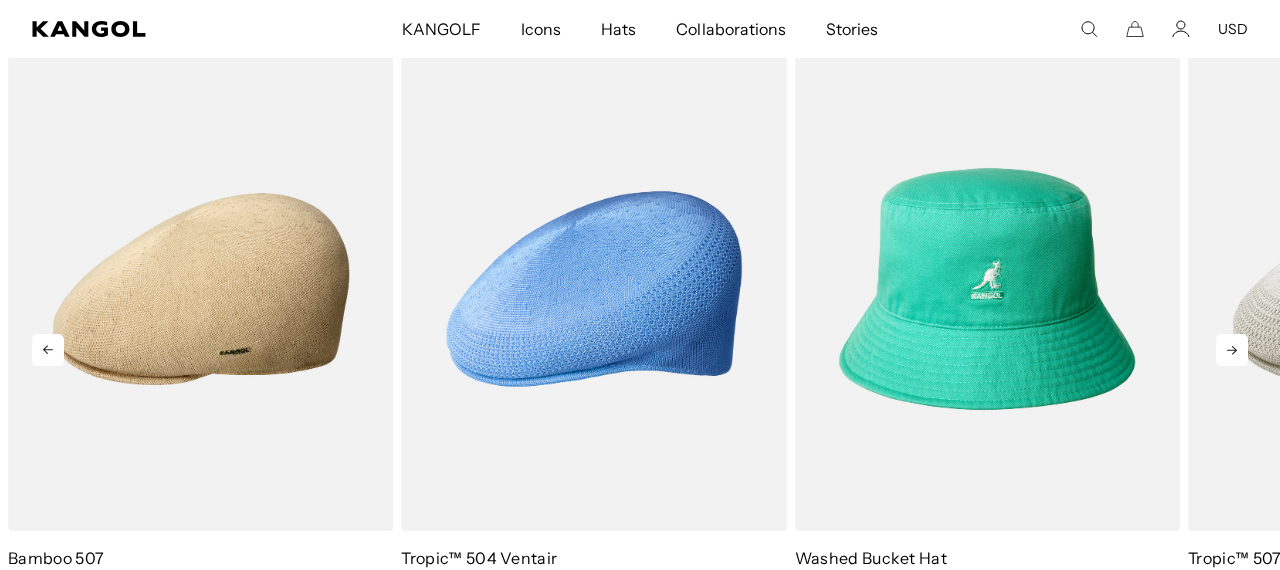 click 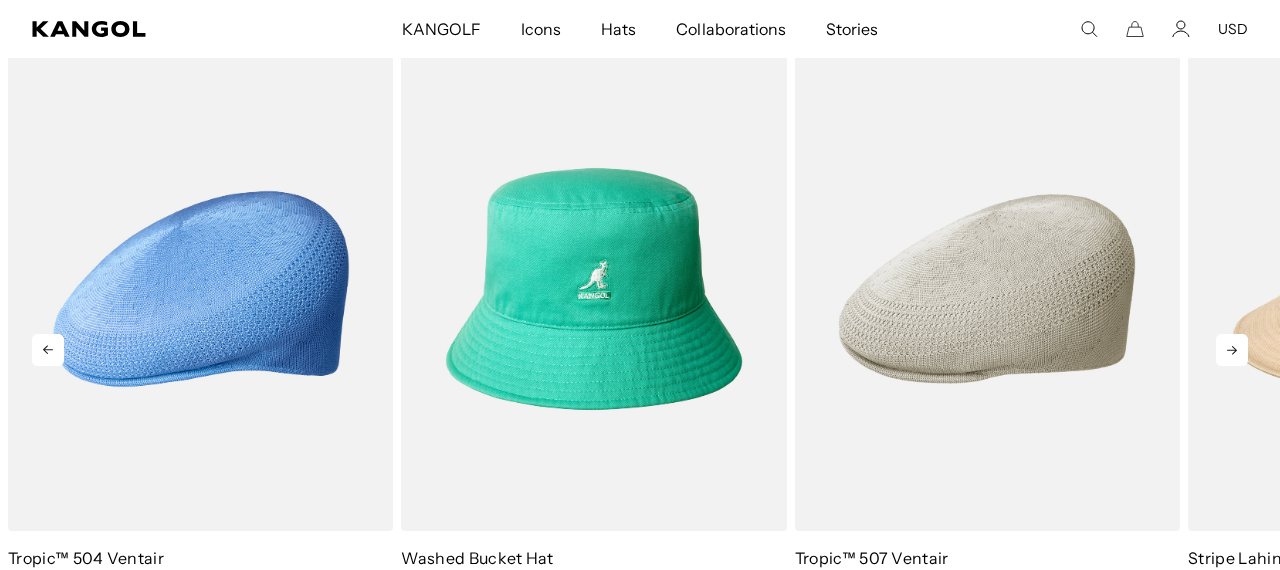 click 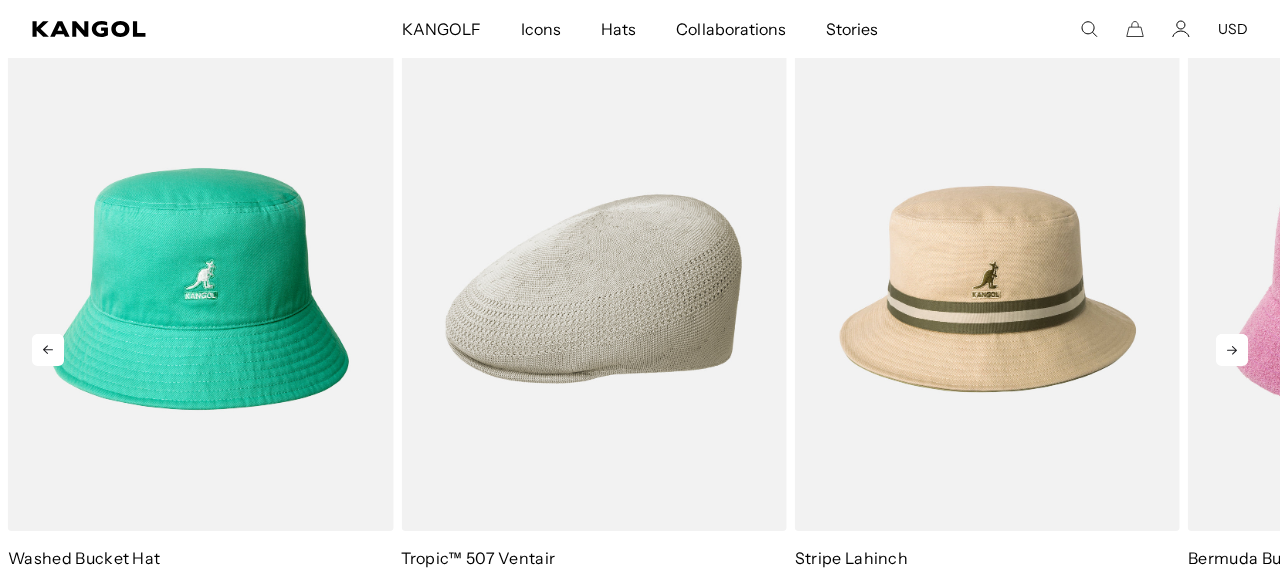click 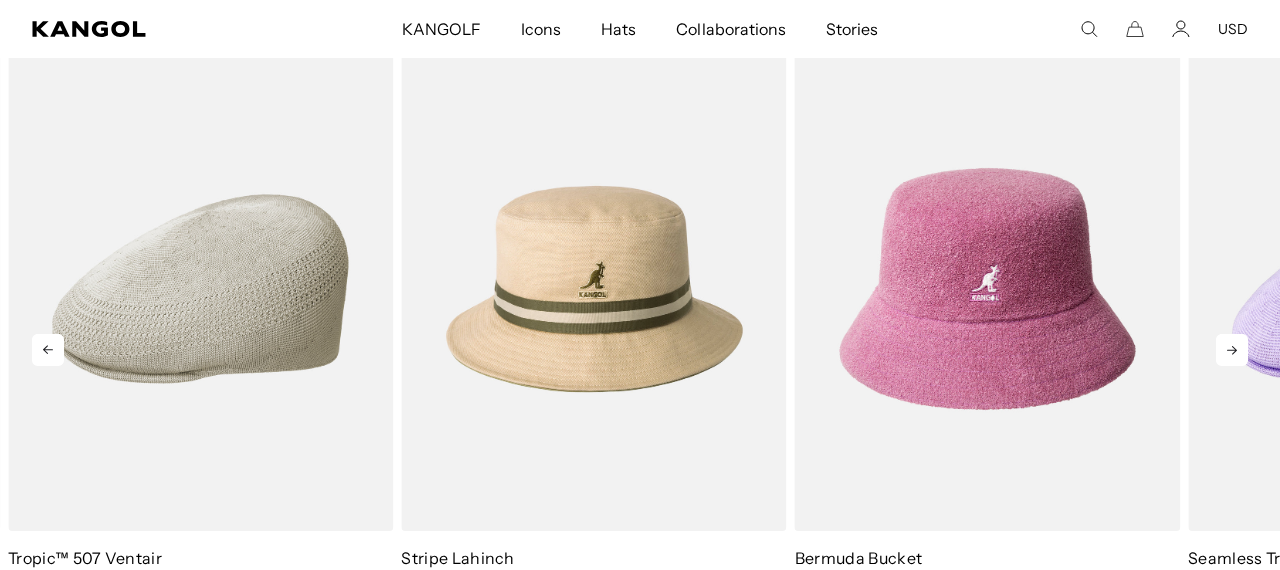 scroll, scrollTop: 0, scrollLeft: 0, axis: both 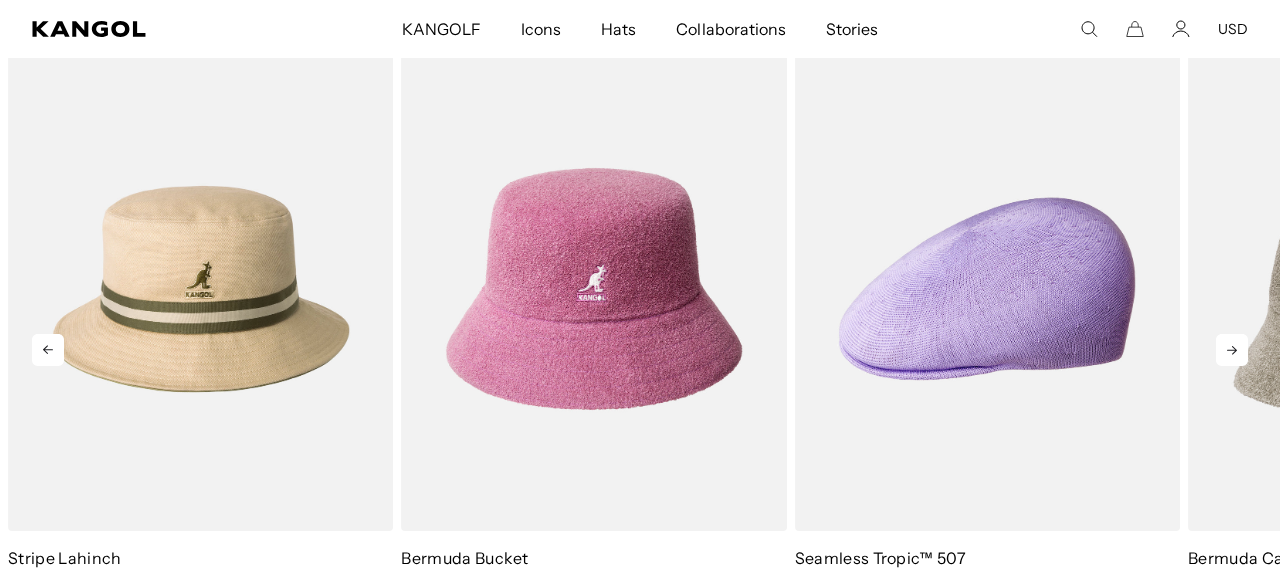 click 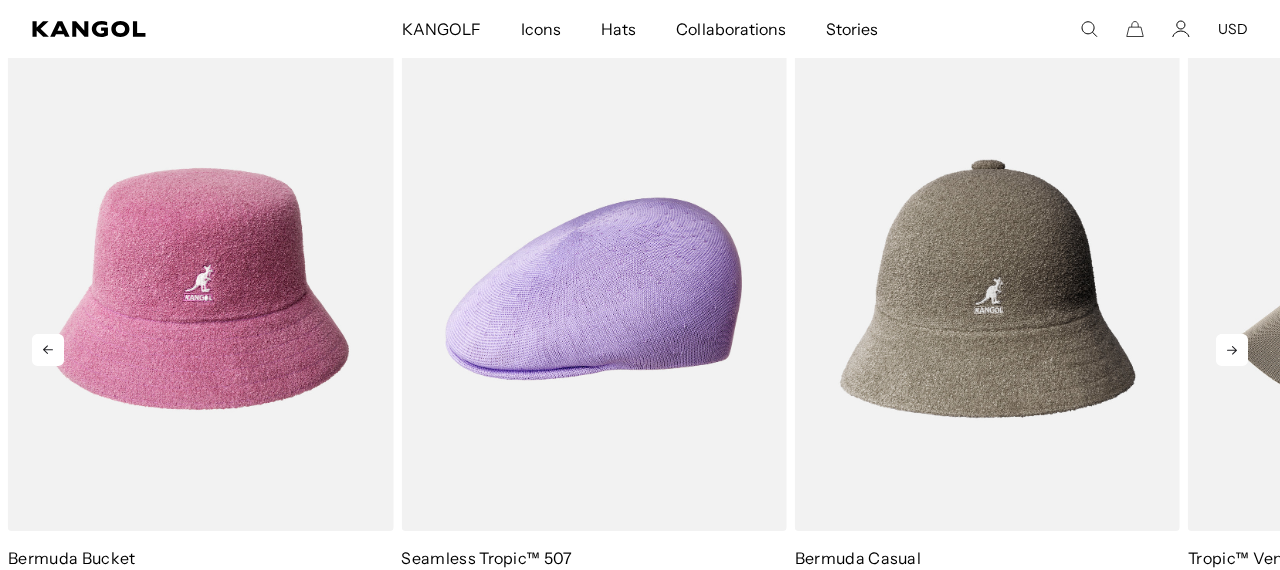 click 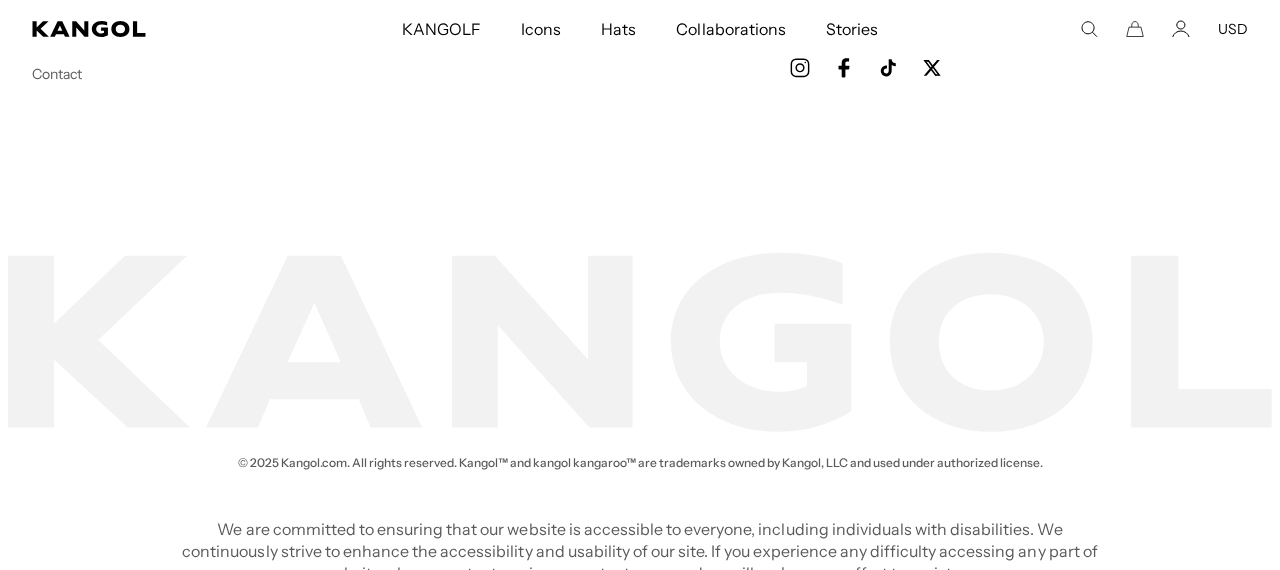 scroll, scrollTop: 18206, scrollLeft: 0, axis: vertical 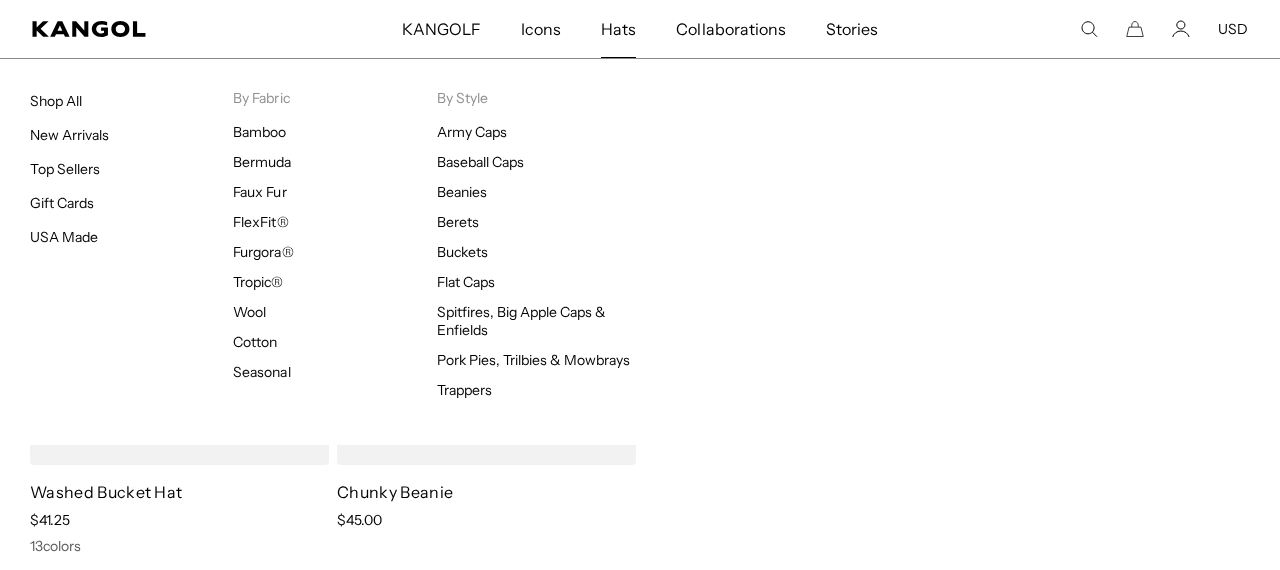click on "Hats" at bounding box center (618, 29) 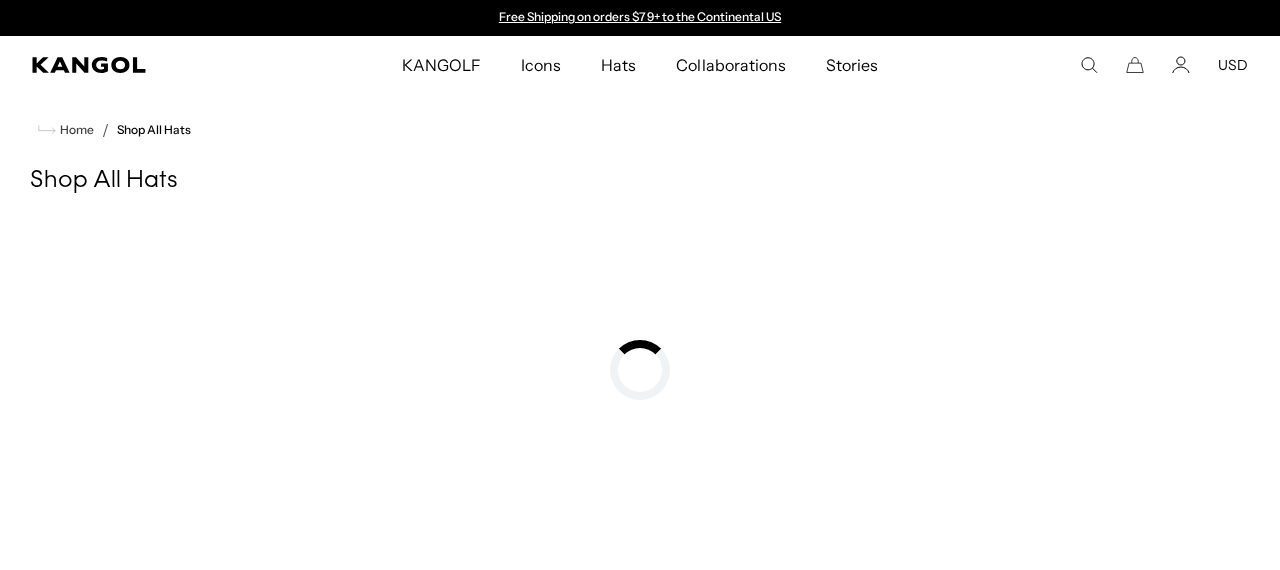 scroll, scrollTop: 0, scrollLeft: 0, axis: both 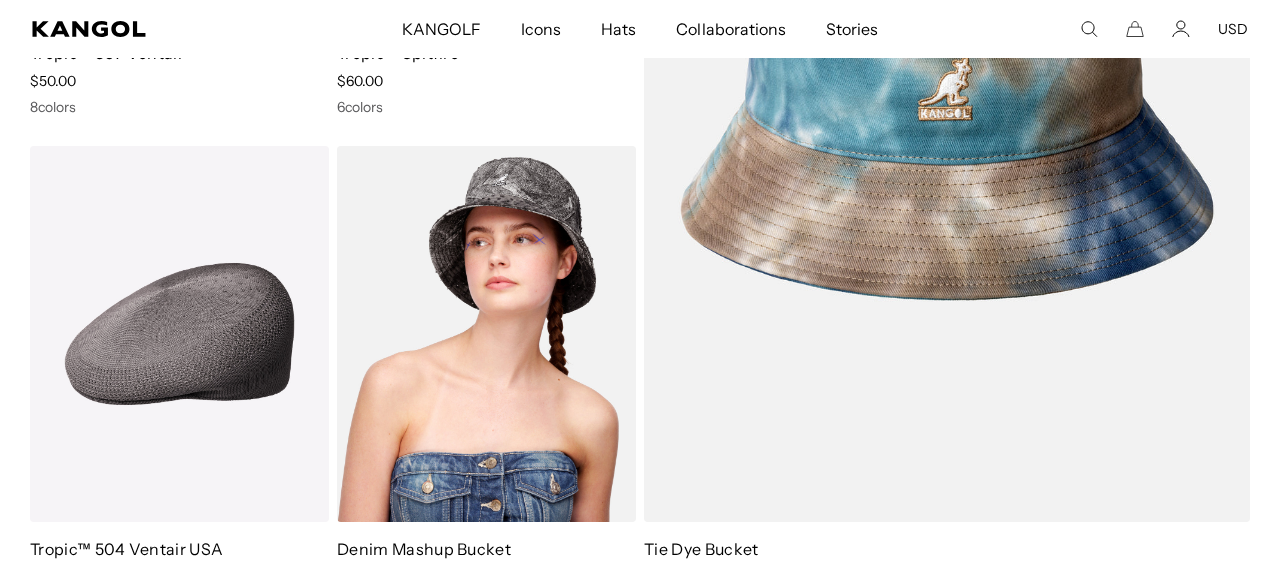 click at bounding box center (486, 333) 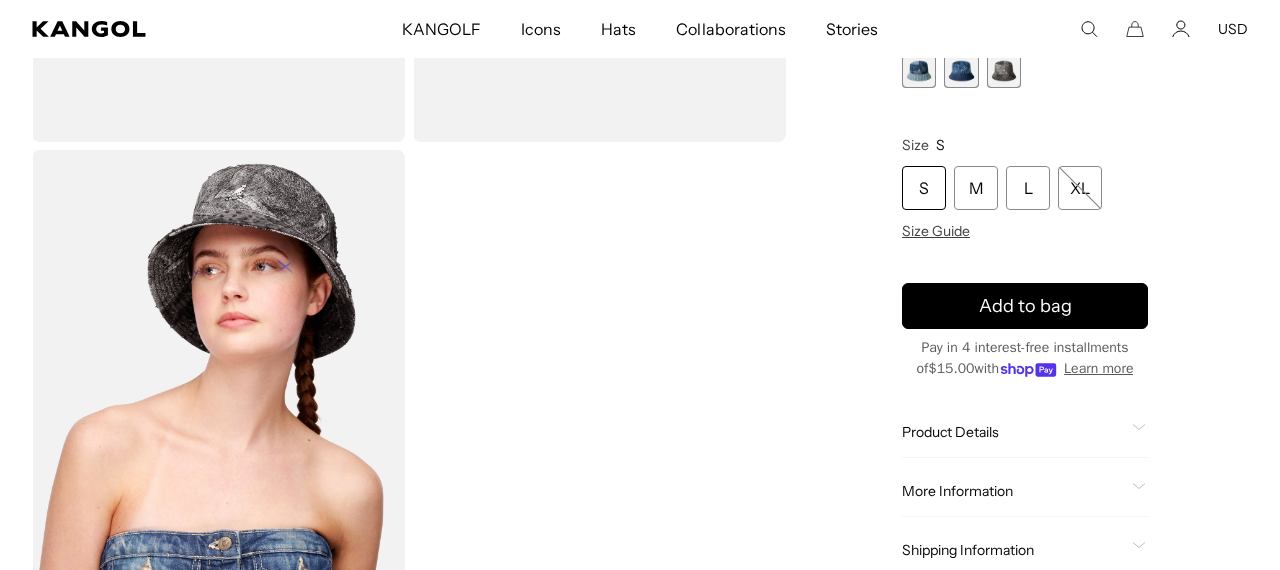 scroll, scrollTop: 507, scrollLeft: 0, axis: vertical 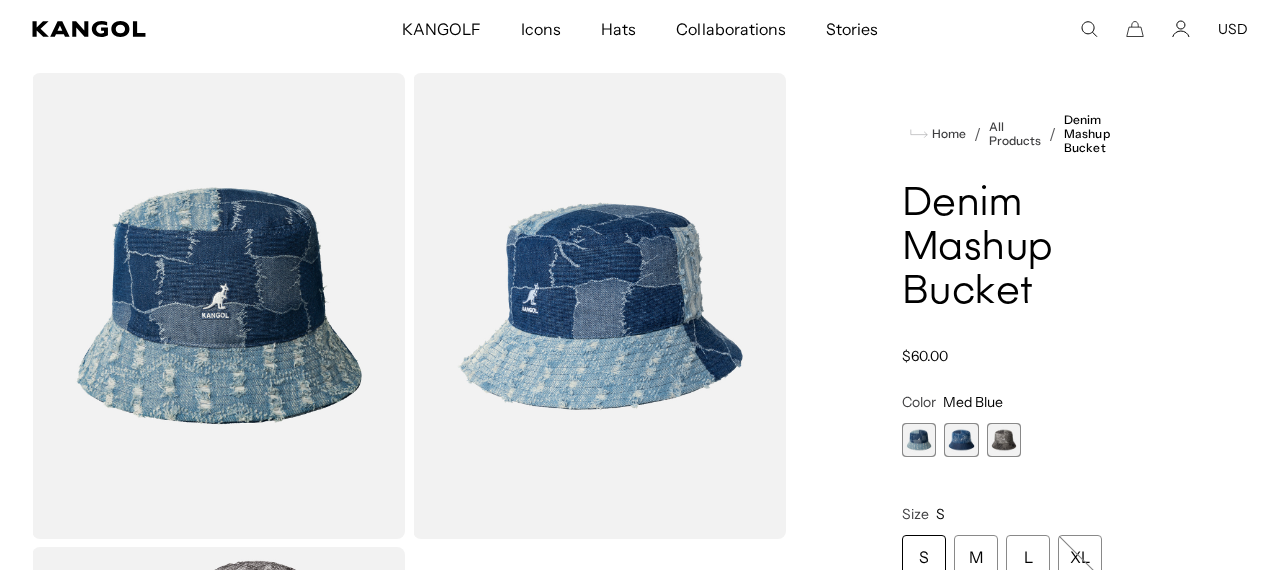 click at bounding box center [599, 306] 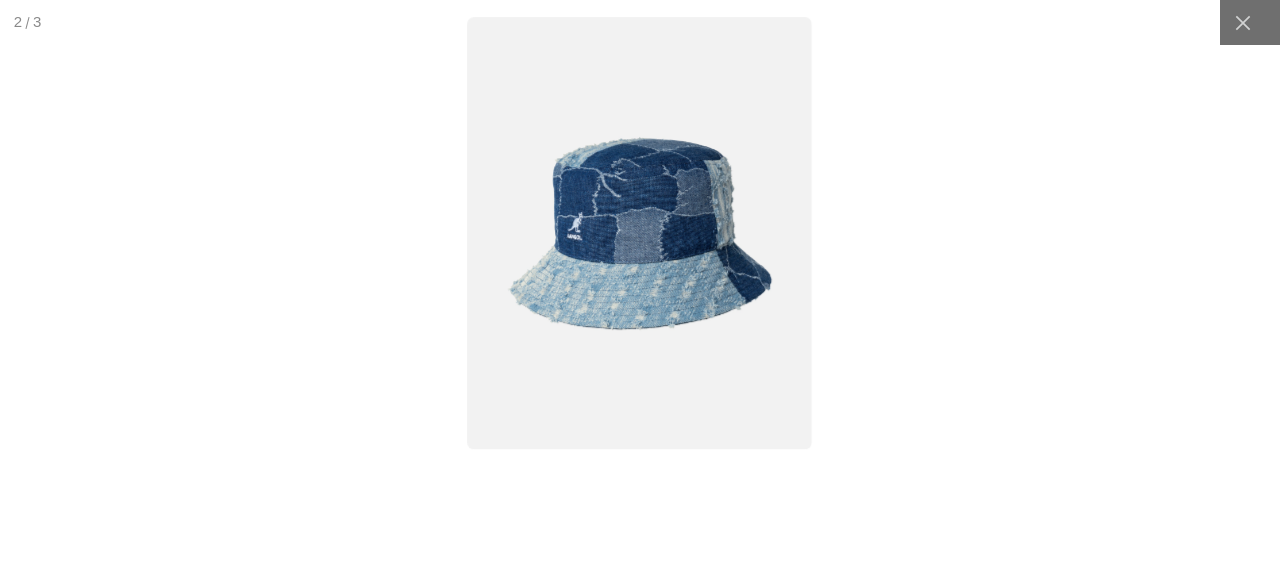 scroll, scrollTop: 0, scrollLeft: 0, axis: both 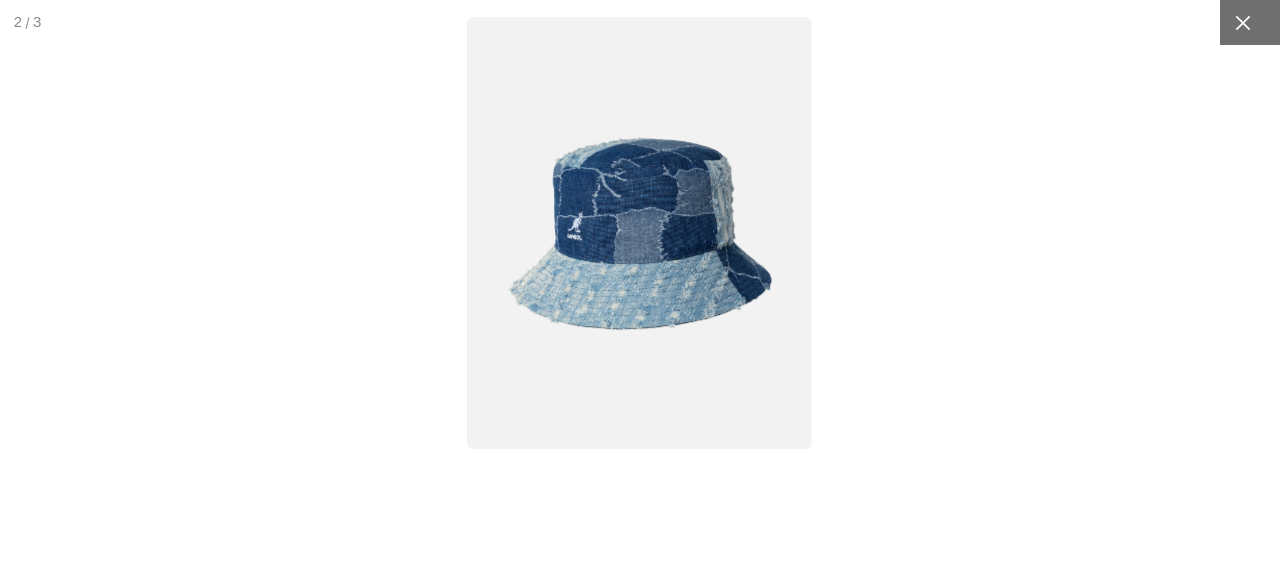 click 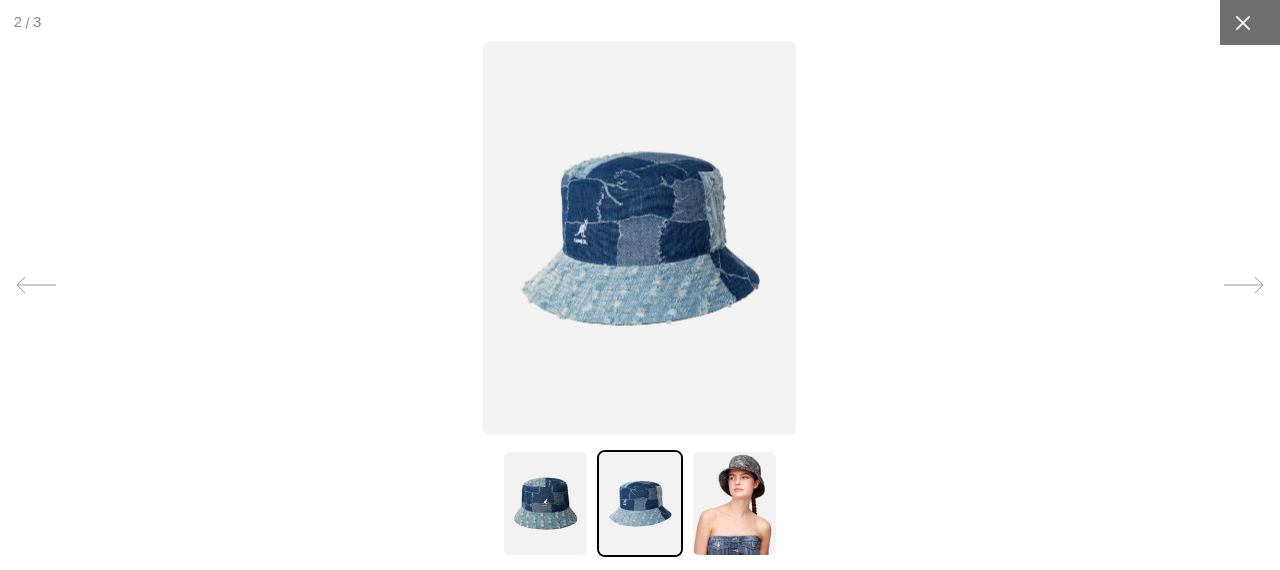scroll, scrollTop: 0, scrollLeft: 0, axis: both 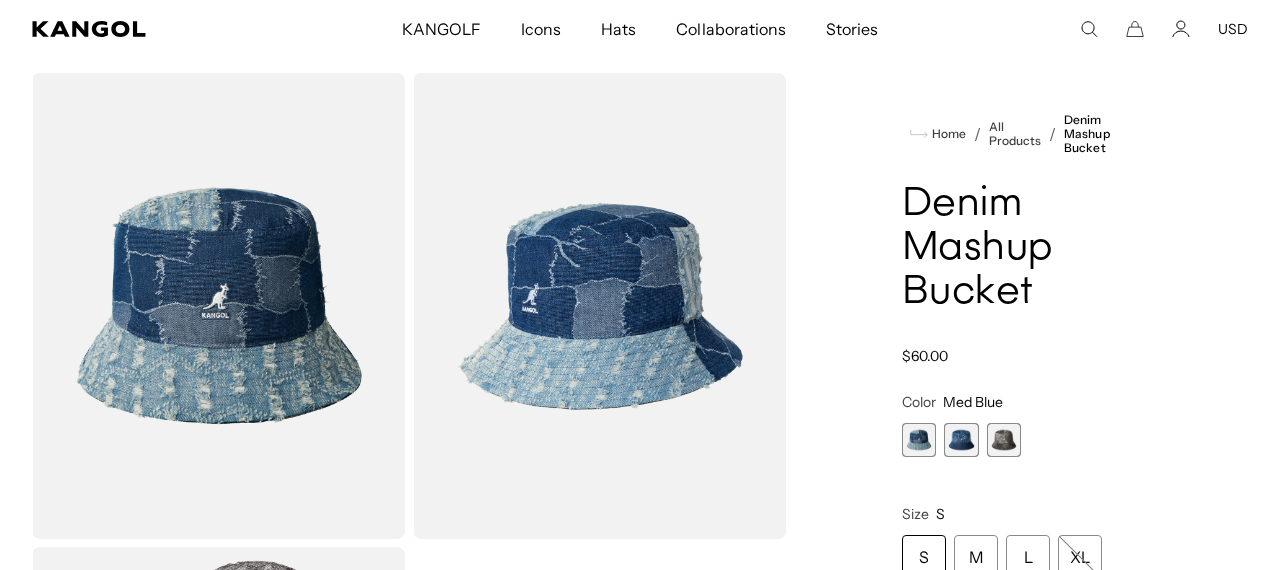 click at bounding box center [961, 440] 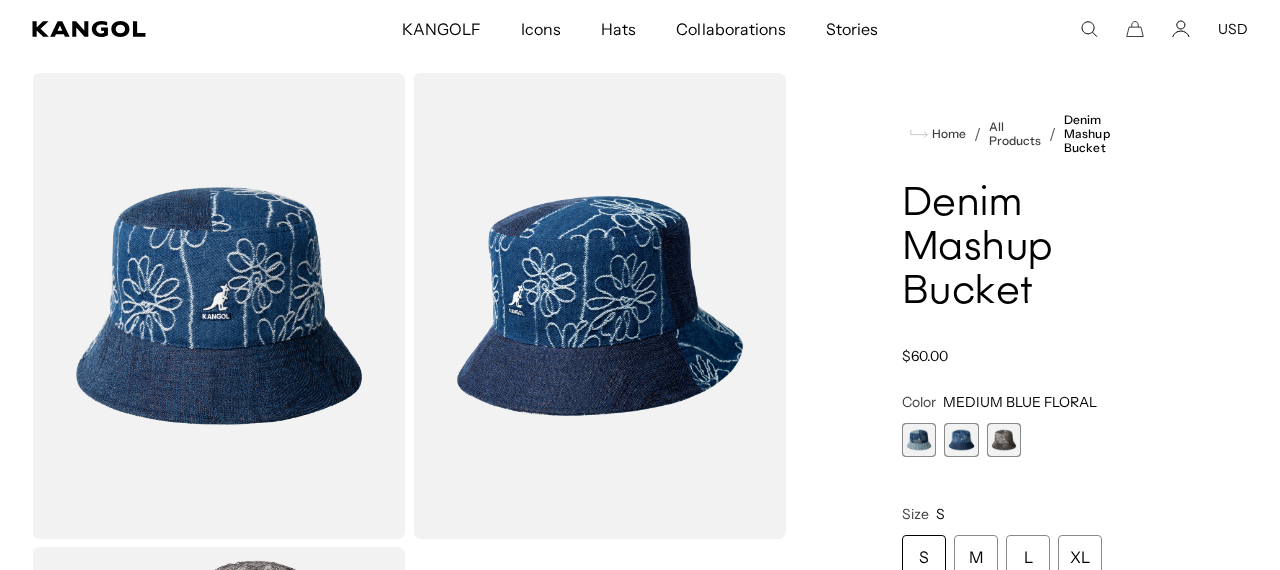 scroll, scrollTop: 0, scrollLeft: 0, axis: both 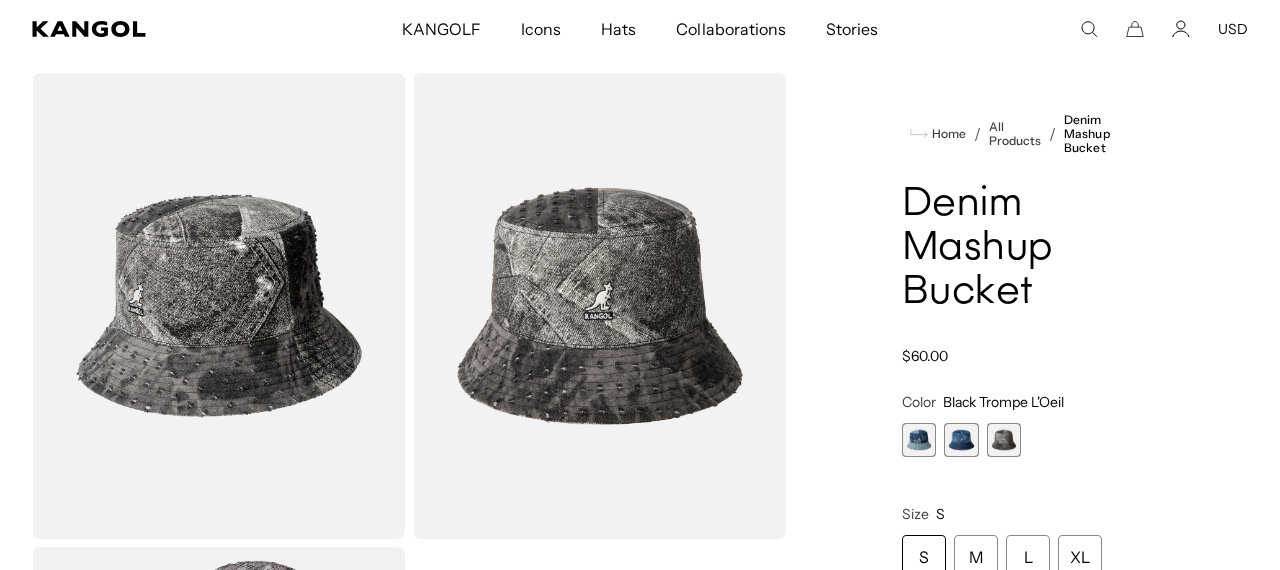 click at bounding box center (919, 440) 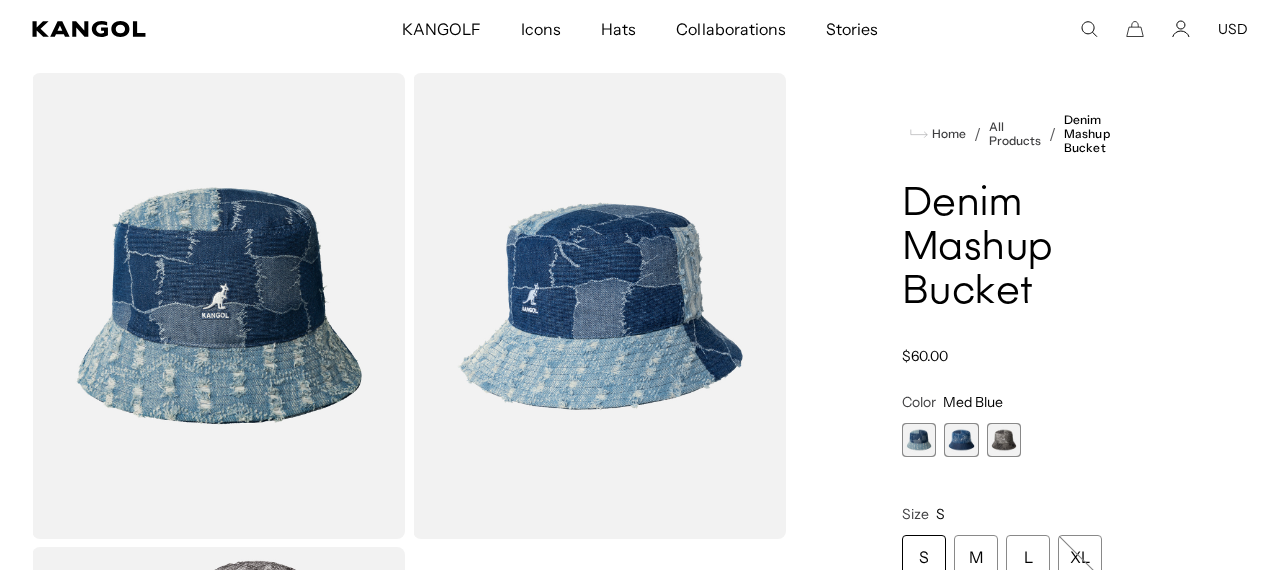 scroll, scrollTop: 0, scrollLeft: 412, axis: horizontal 